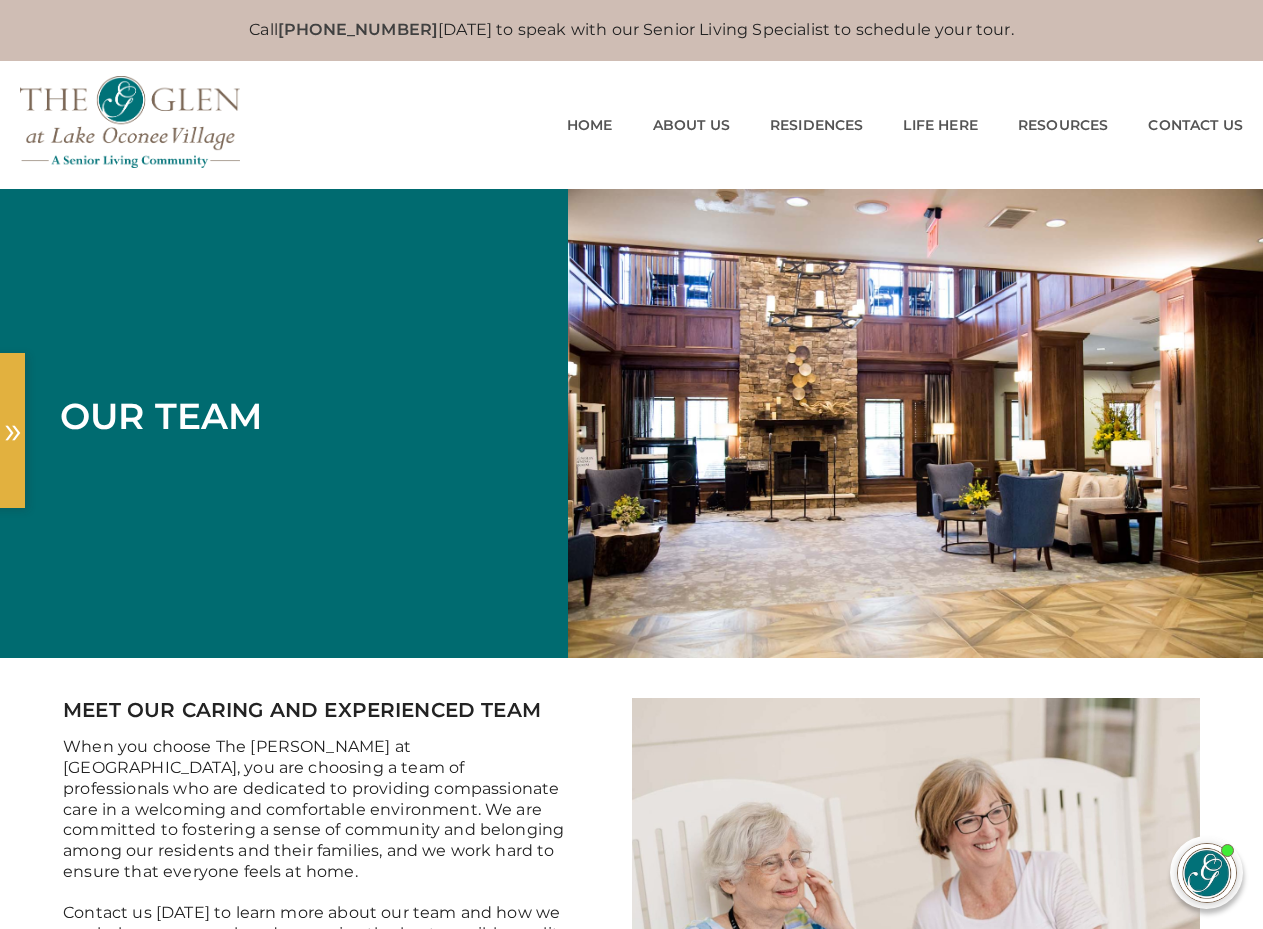 scroll, scrollTop: 0, scrollLeft: 0, axis: both 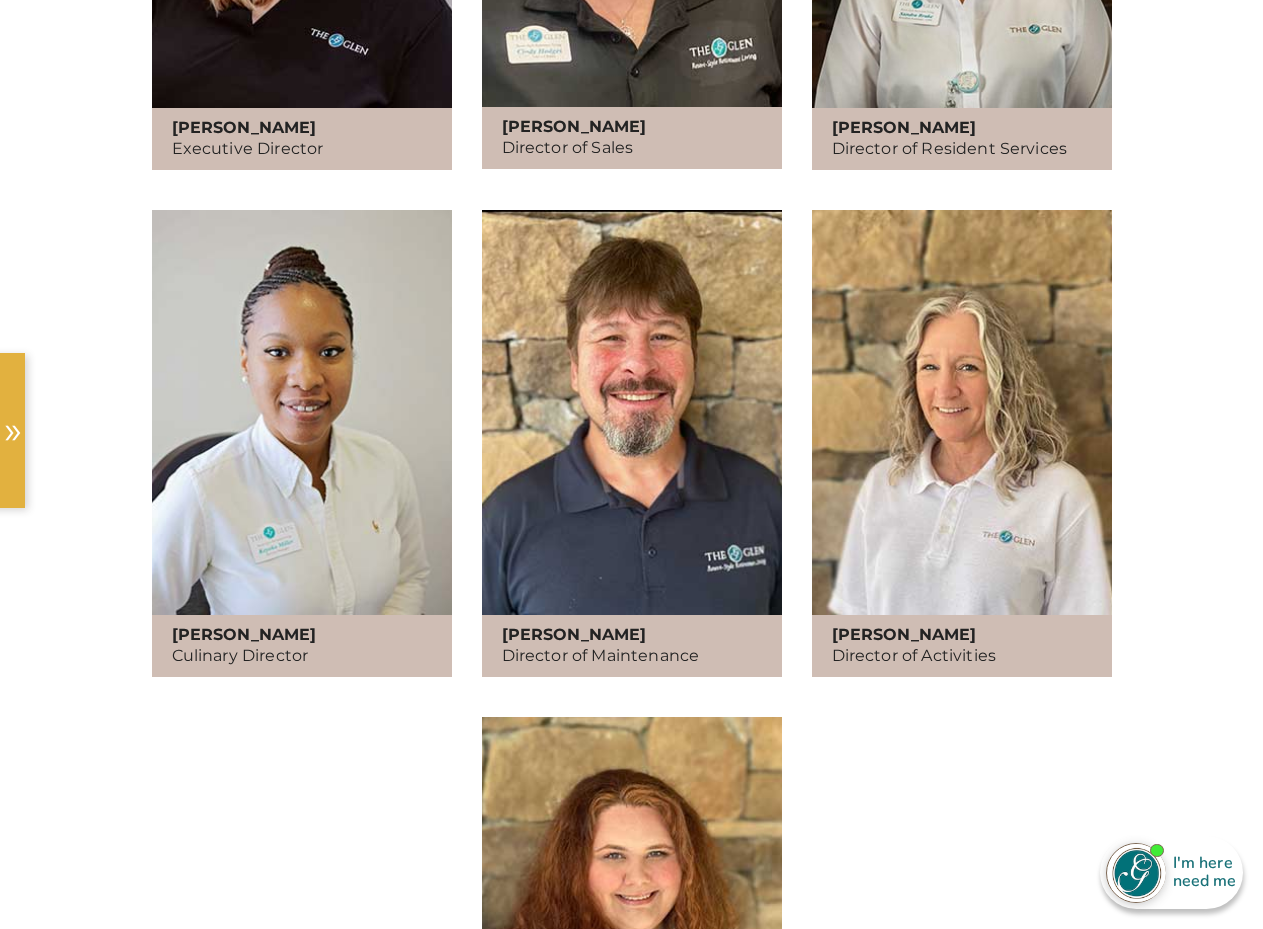 click at bounding box center [962, 413] 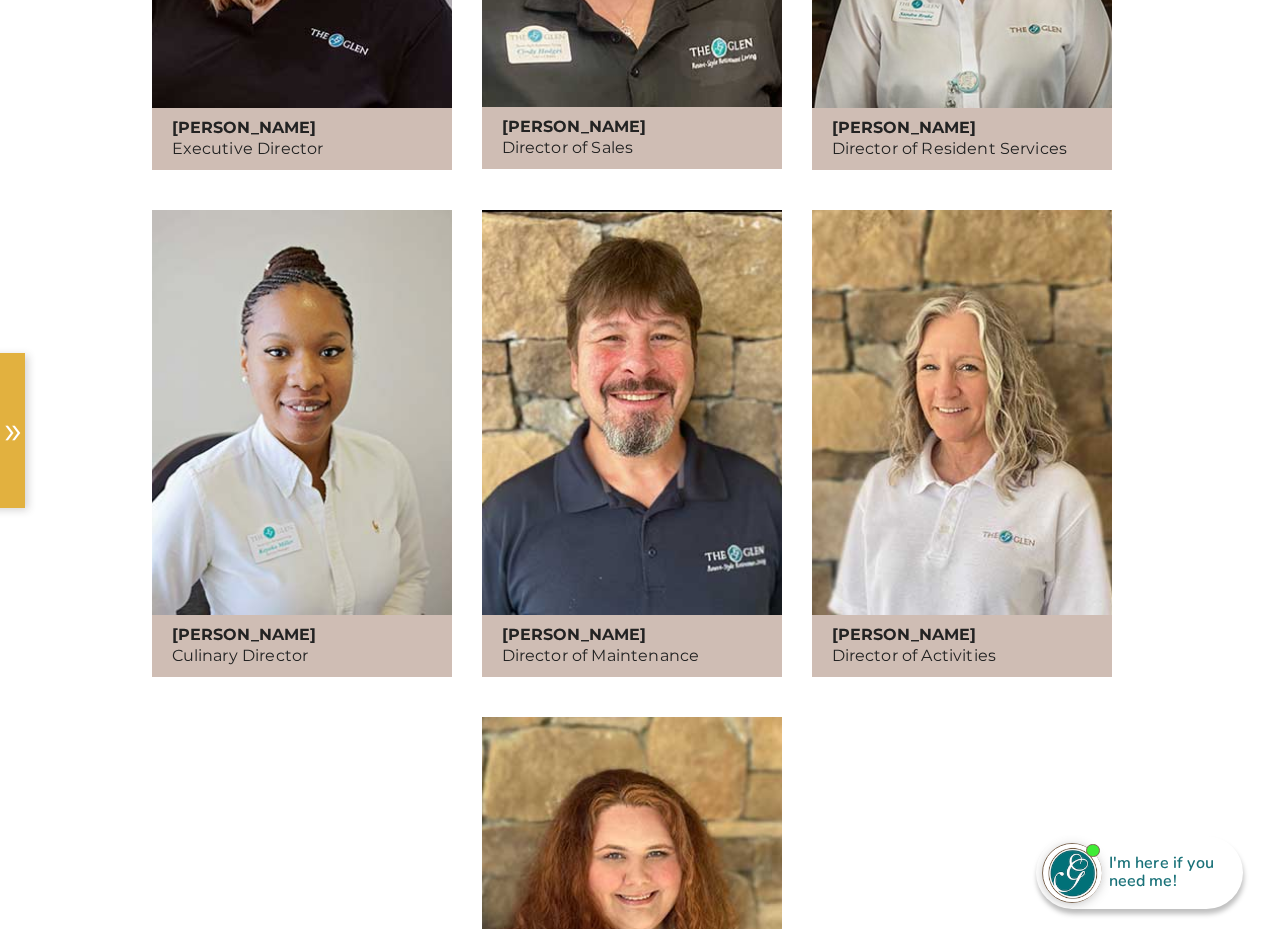 click at bounding box center (962, 413) 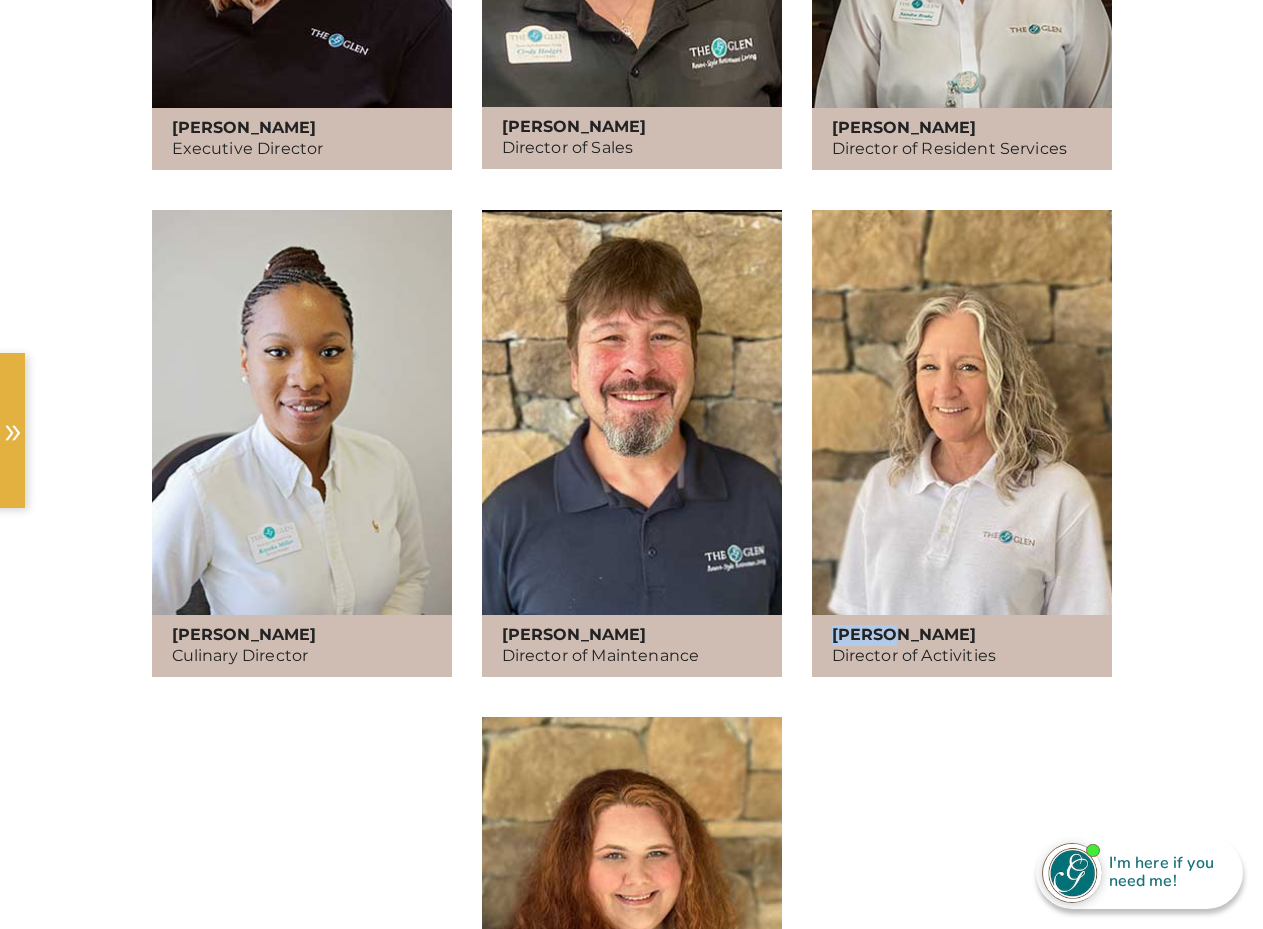 click at bounding box center [962, 413] 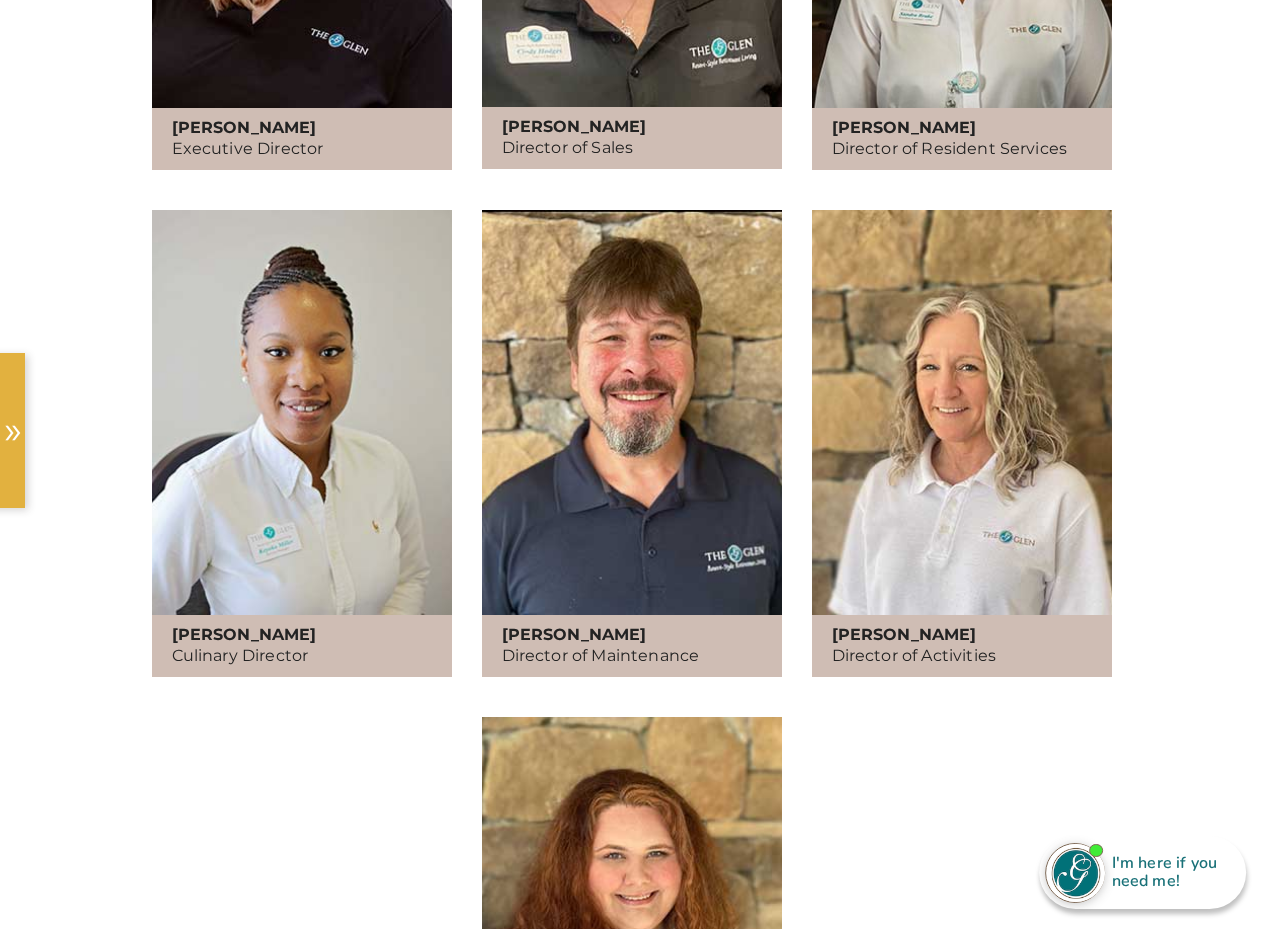 drag, startPoint x: 994, startPoint y: 467, endPoint x: 975, endPoint y: 534, distance: 69.641945 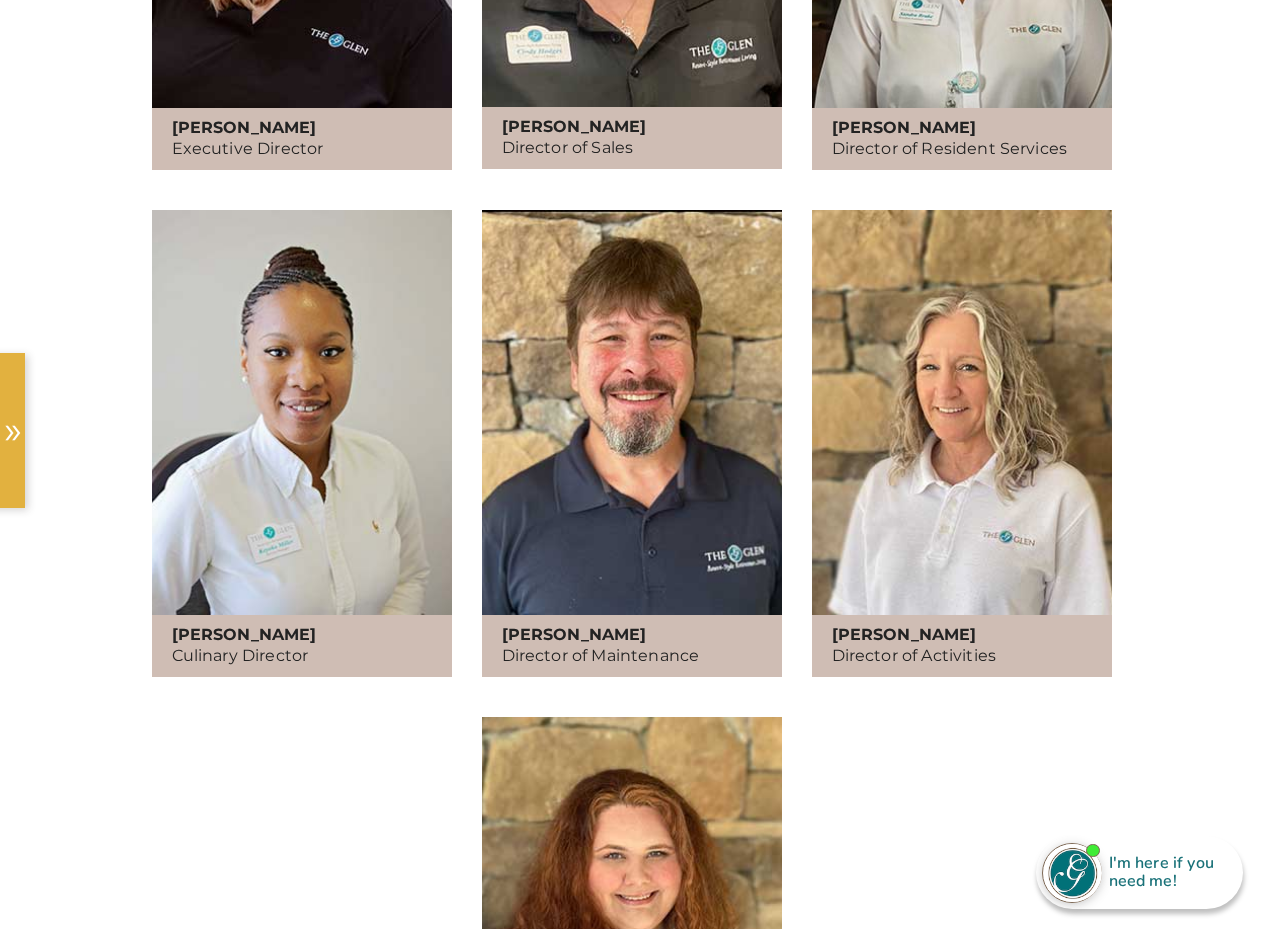 click on "Teresa Wellman" at bounding box center (904, 634) 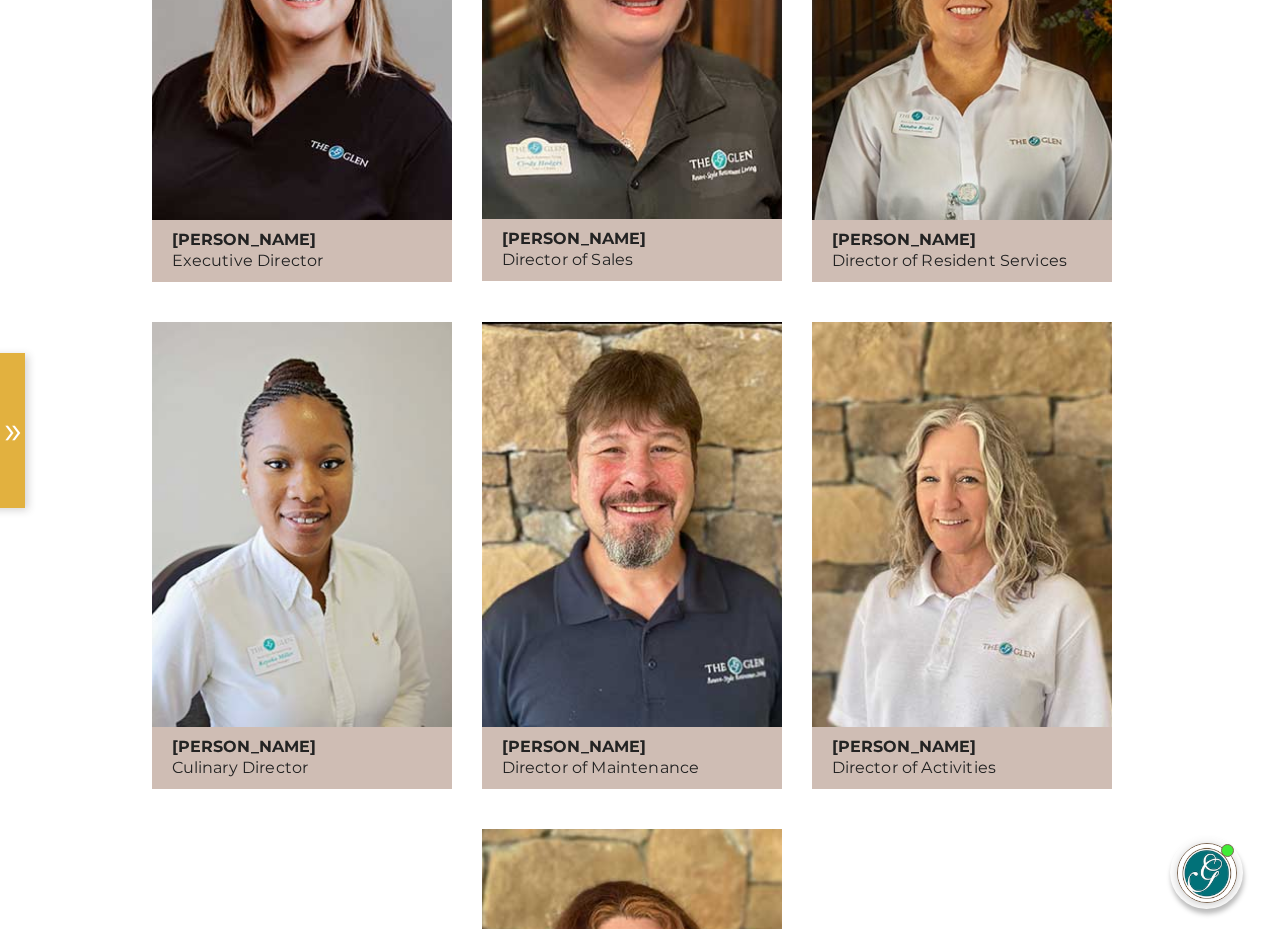scroll, scrollTop: 1400, scrollLeft: 0, axis: vertical 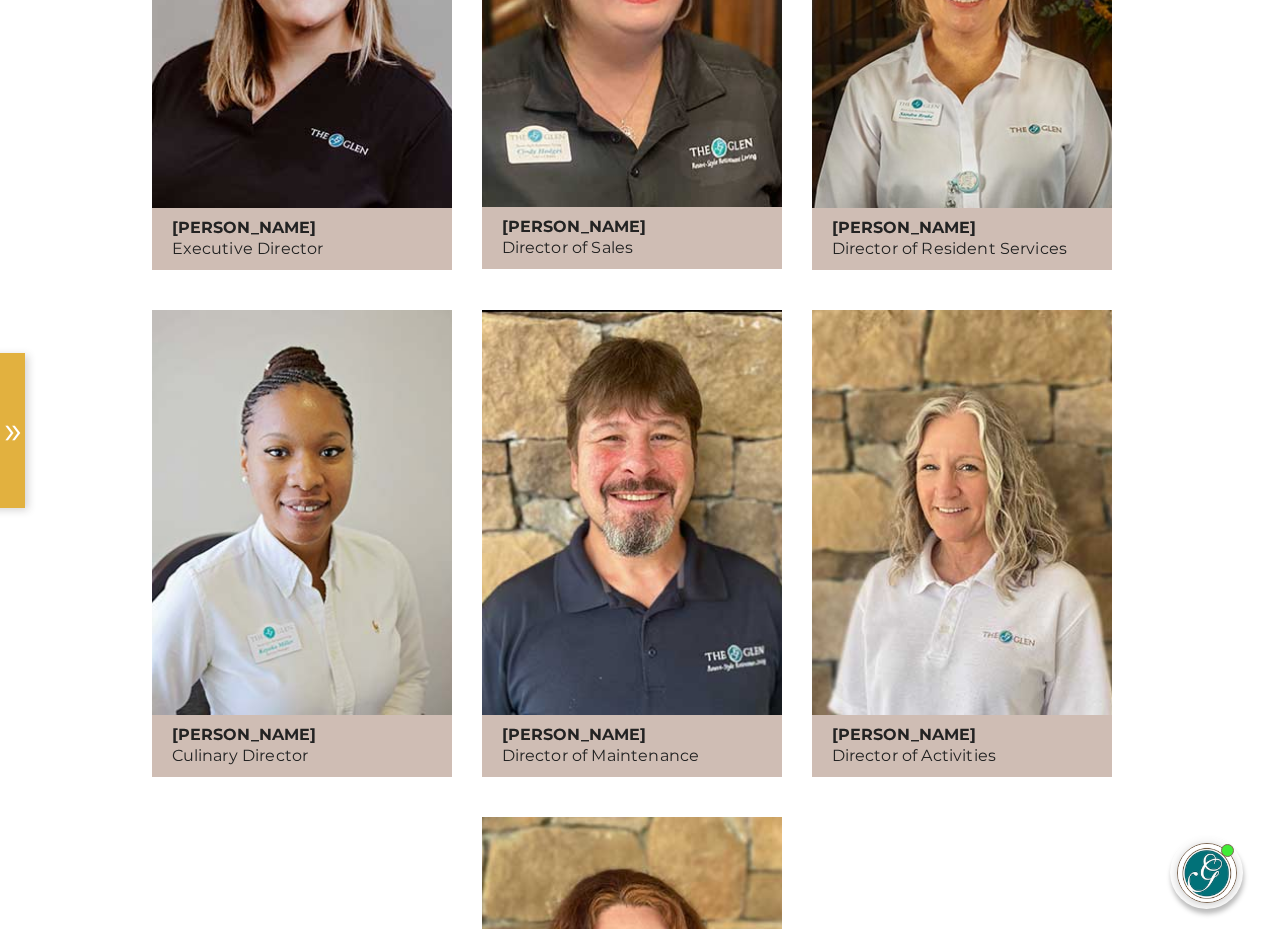 click at bounding box center (632, 513) 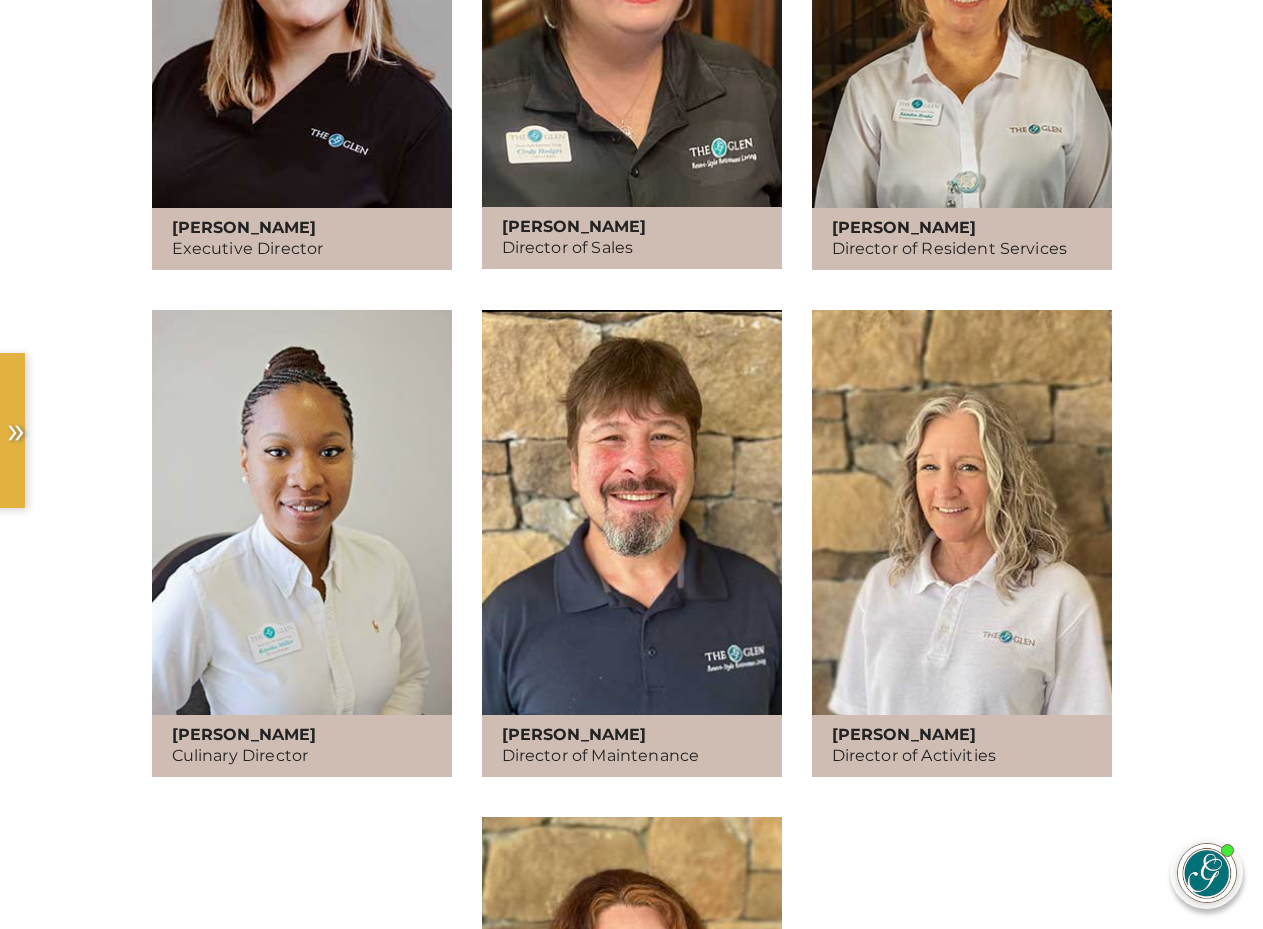 click on "»" at bounding box center [16, 429] 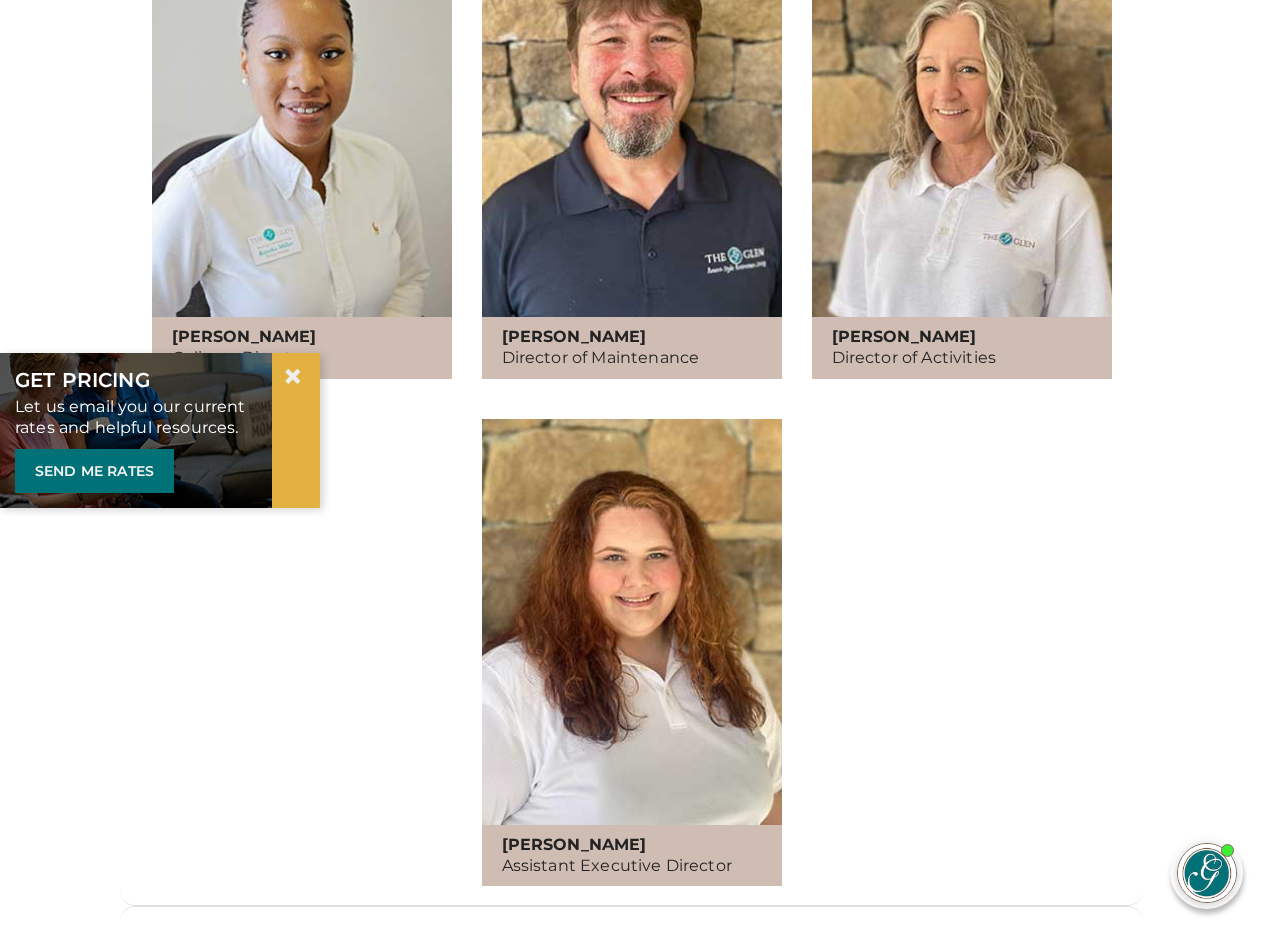 scroll, scrollTop: 1800, scrollLeft: 0, axis: vertical 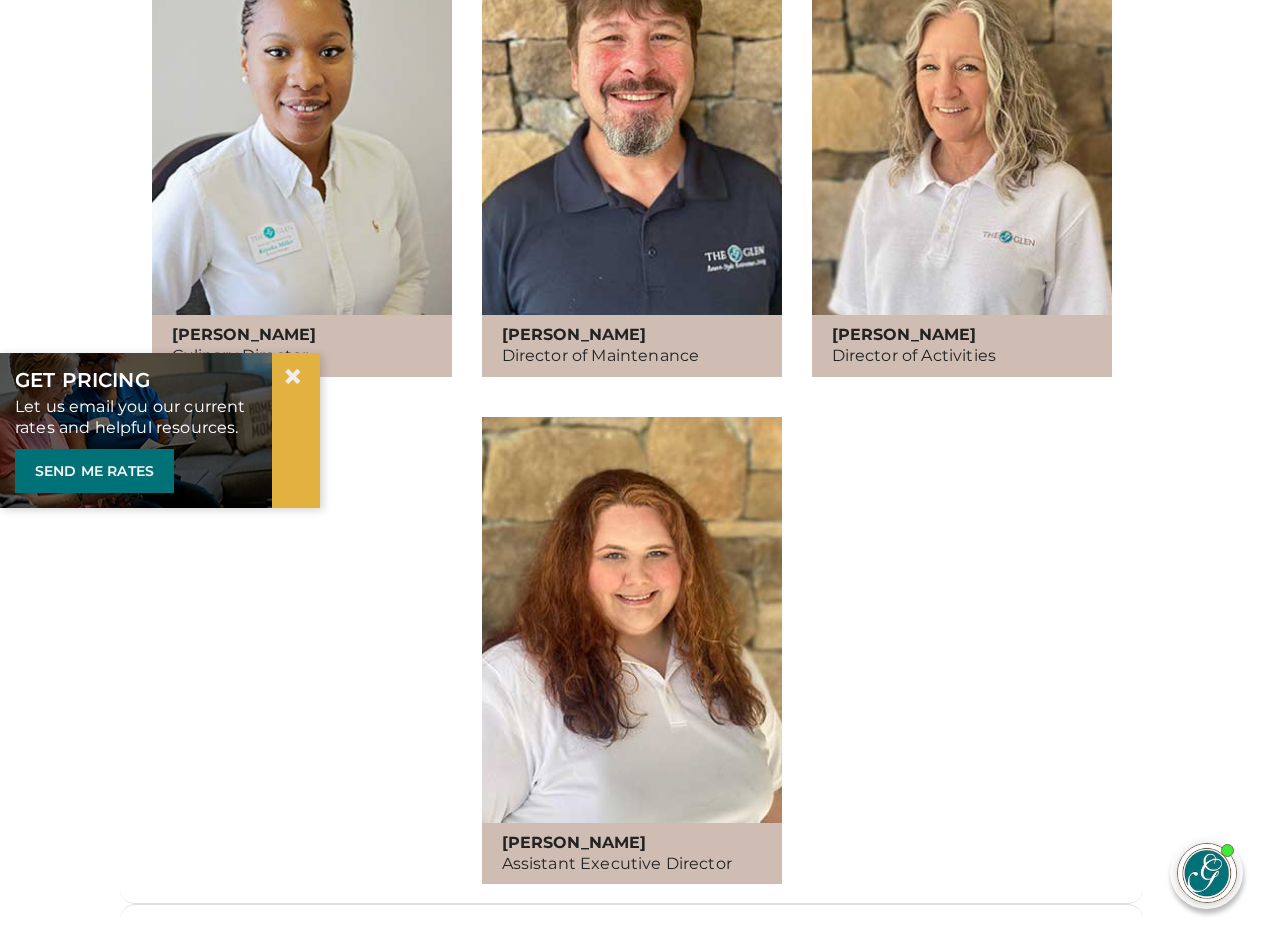 click at bounding box center [632, 620] 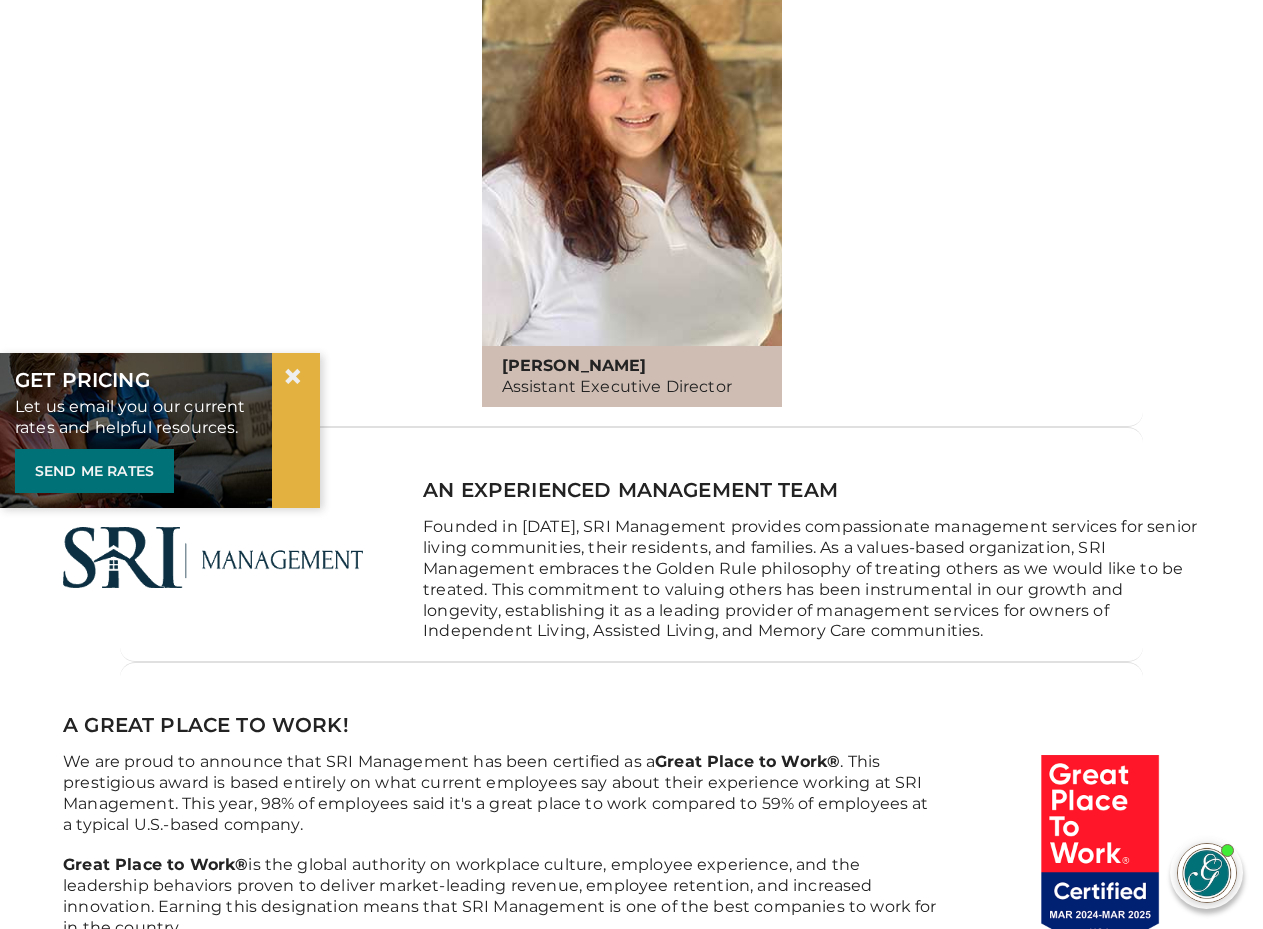 scroll, scrollTop: 2300, scrollLeft: 0, axis: vertical 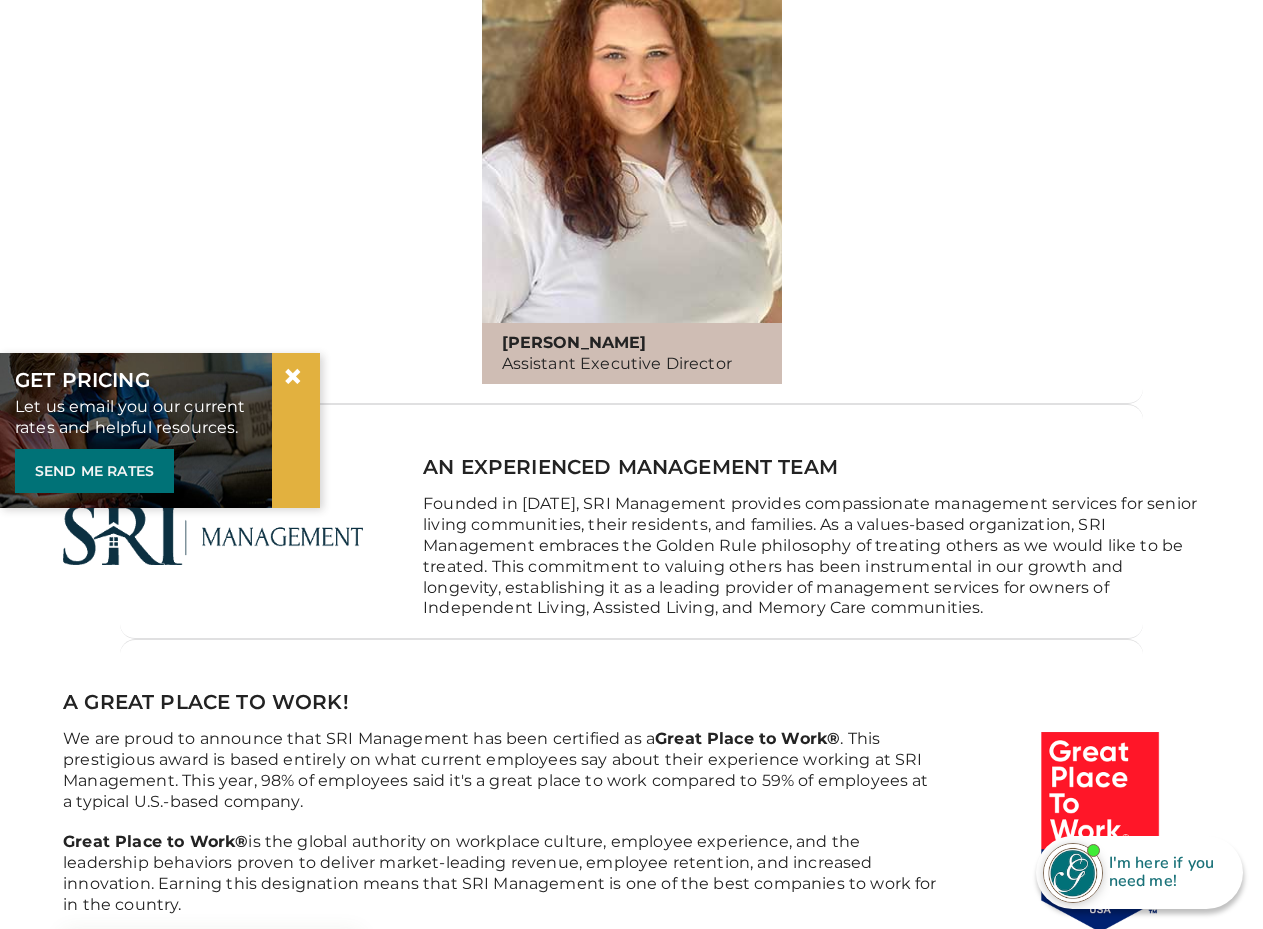 click on "×" at bounding box center (293, 376) 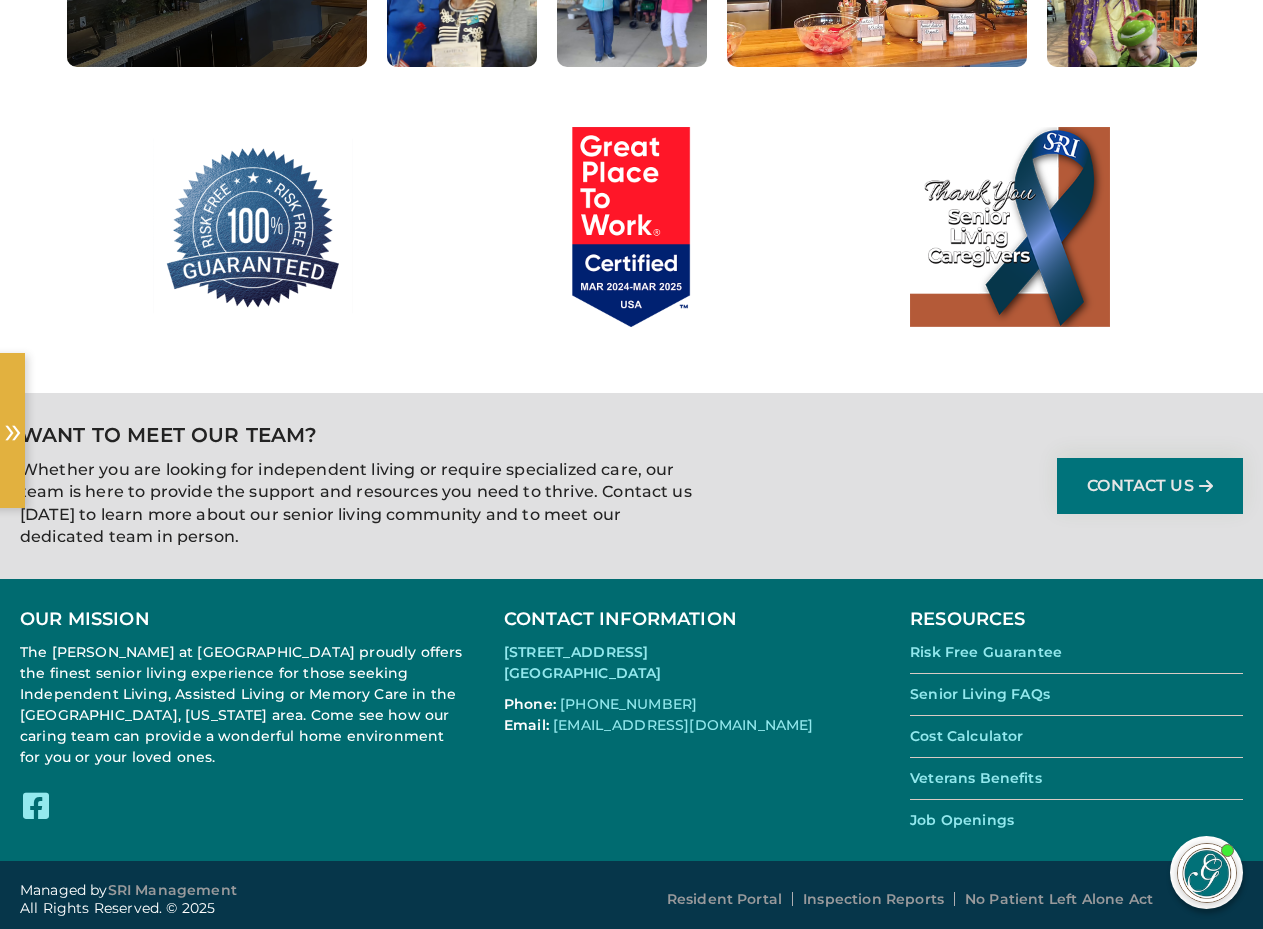 scroll, scrollTop: 3522, scrollLeft: 0, axis: vertical 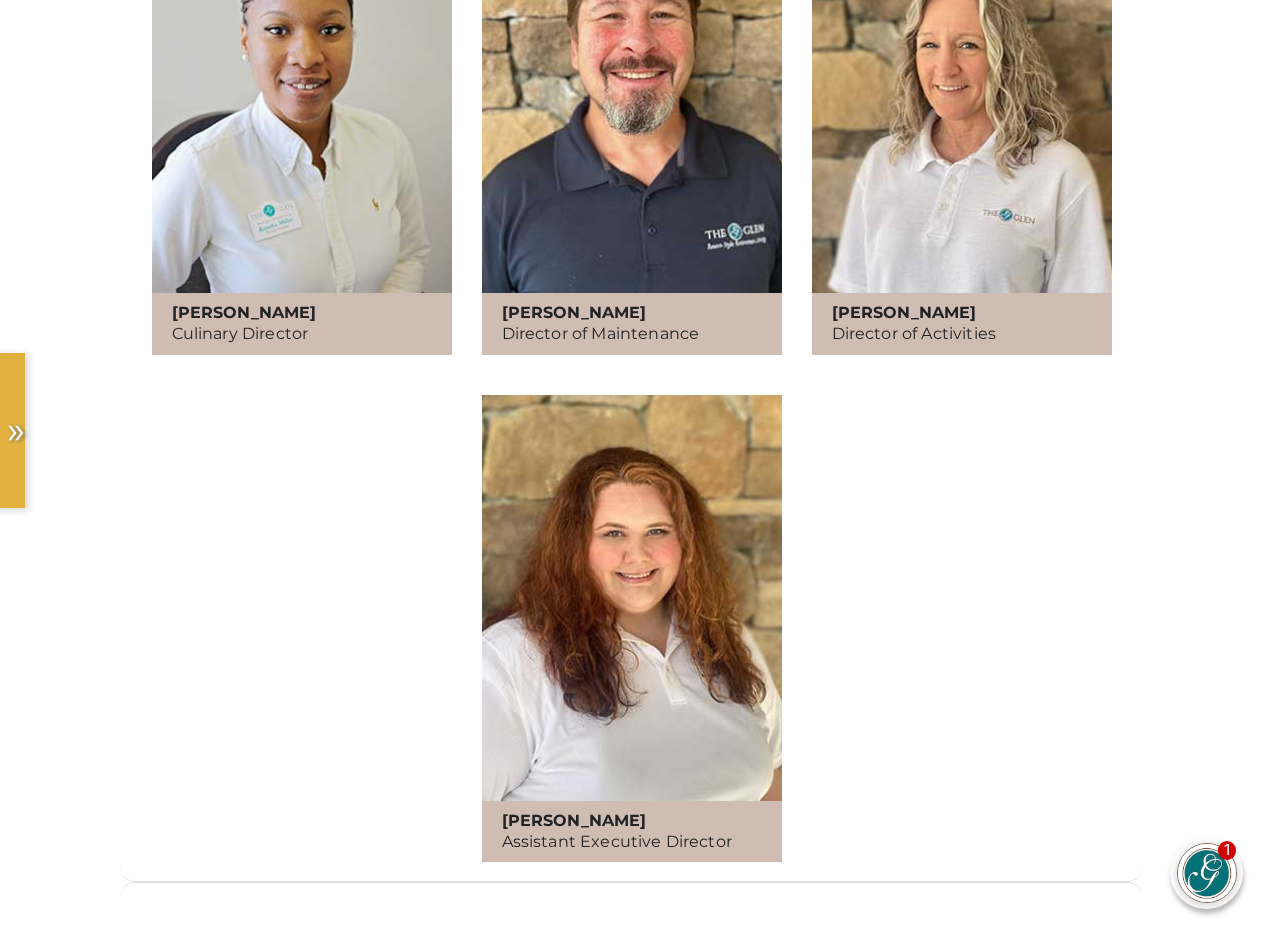 click on "»" at bounding box center (16, 429) 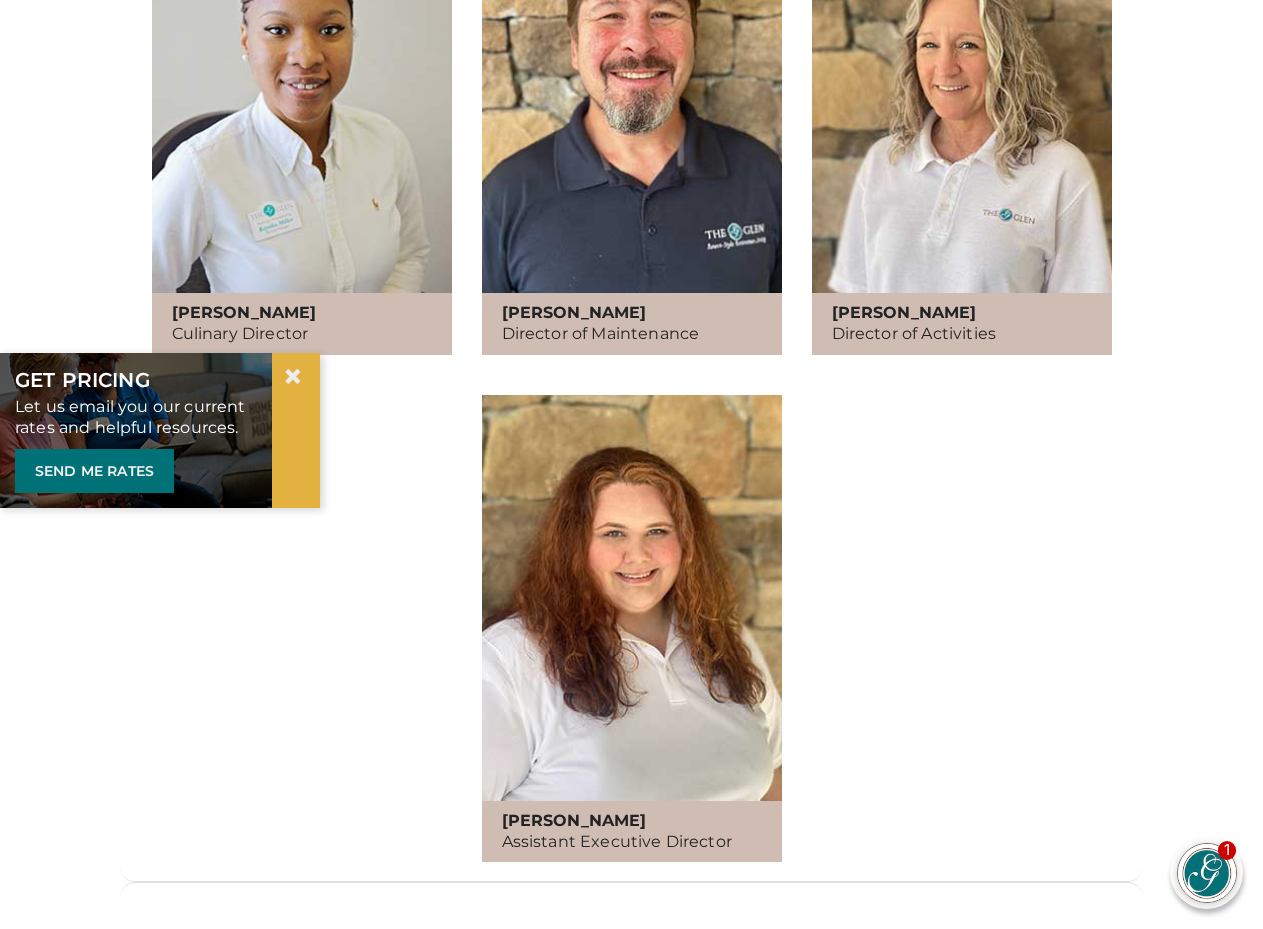 click at bounding box center [302, 91] 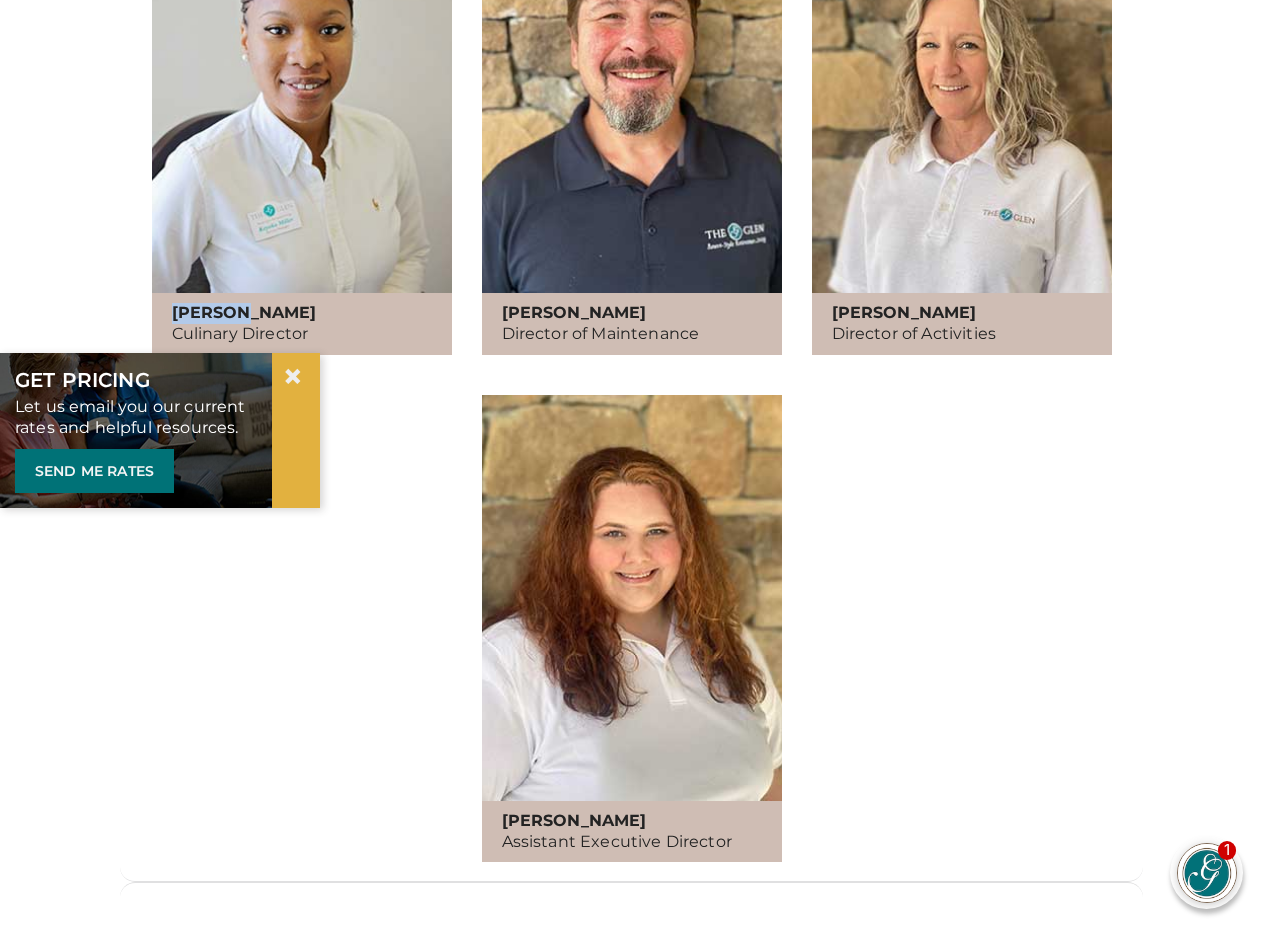 click at bounding box center (302, 91) 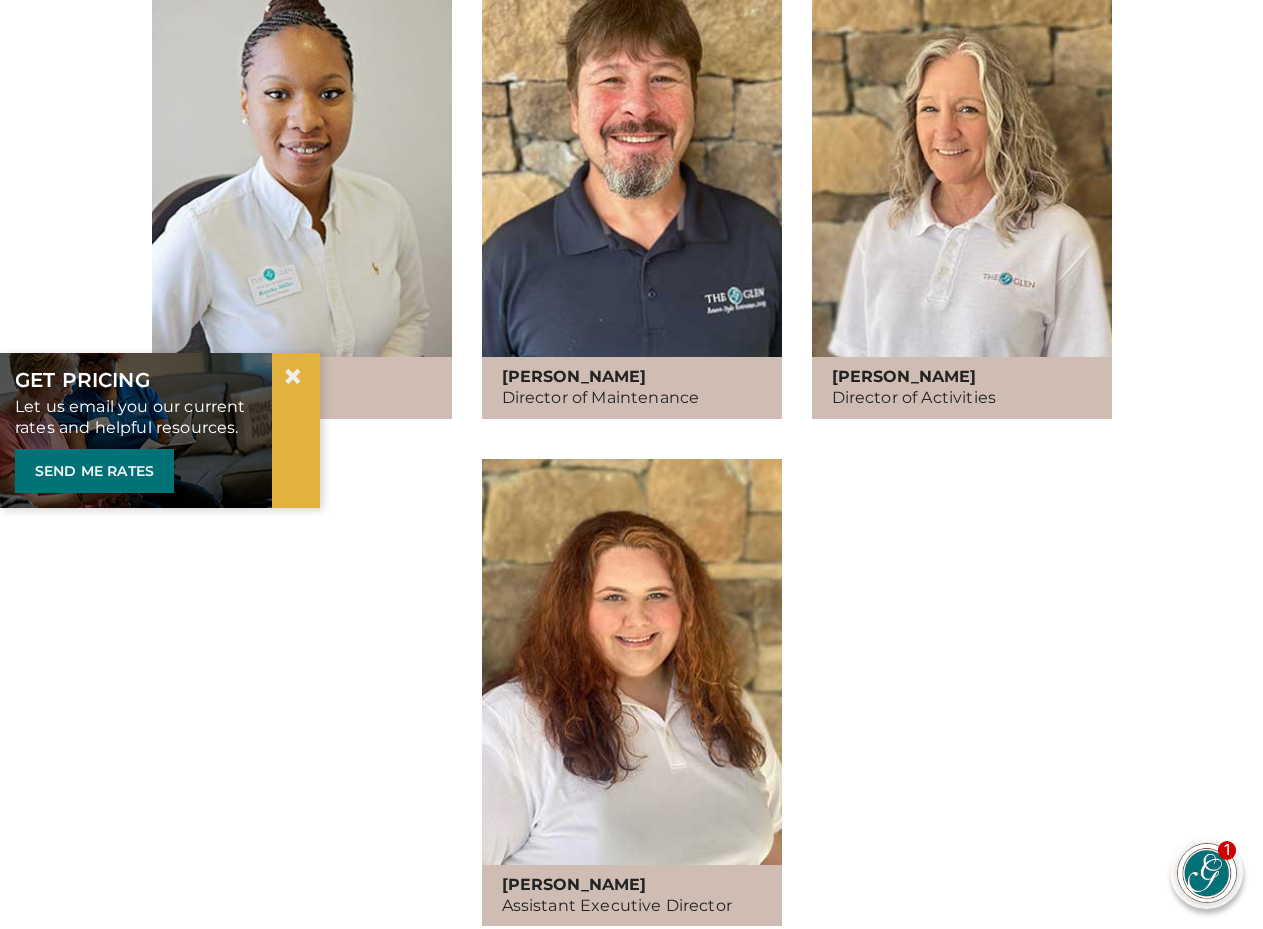 scroll, scrollTop: 1622, scrollLeft: 0, axis: vertical 